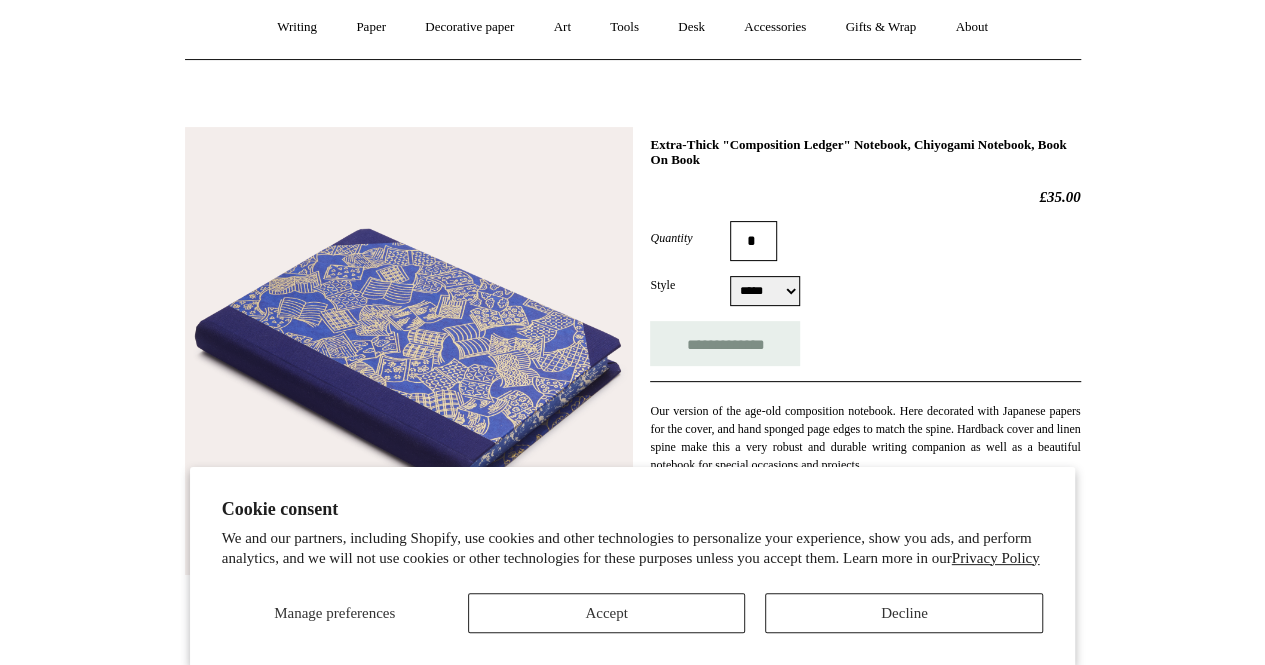 scroll, scrollTop: 200, scrollLeft: 0, axis: vertical 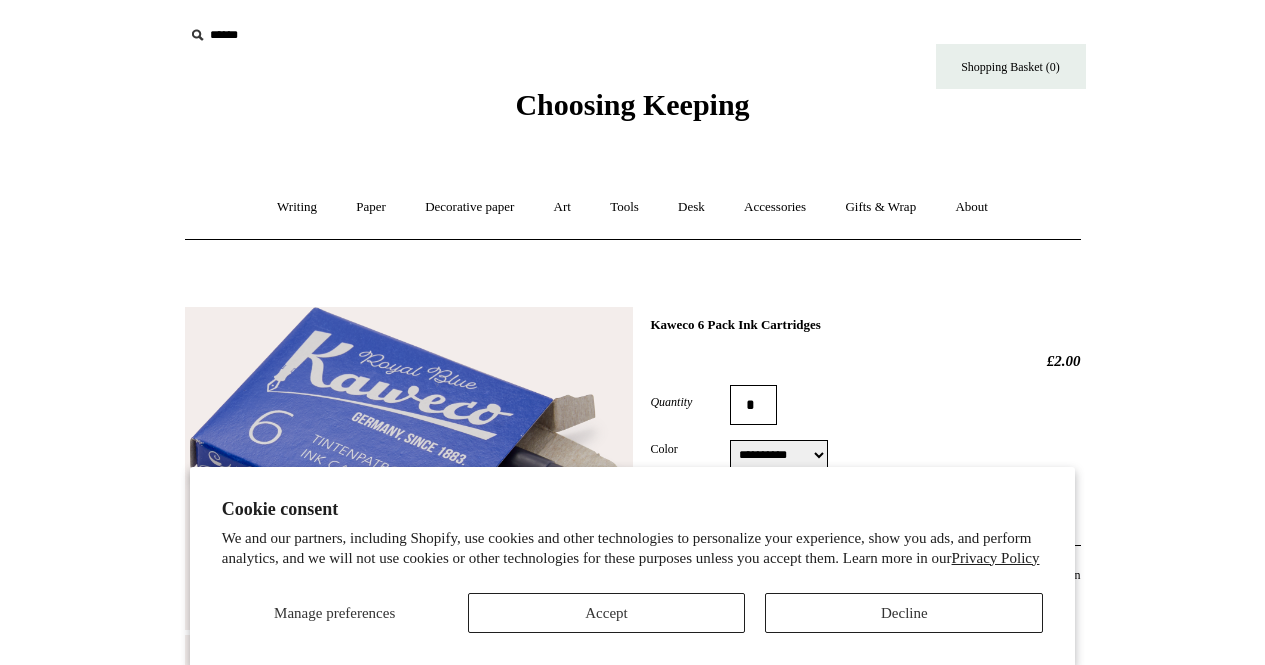 select on "**********" 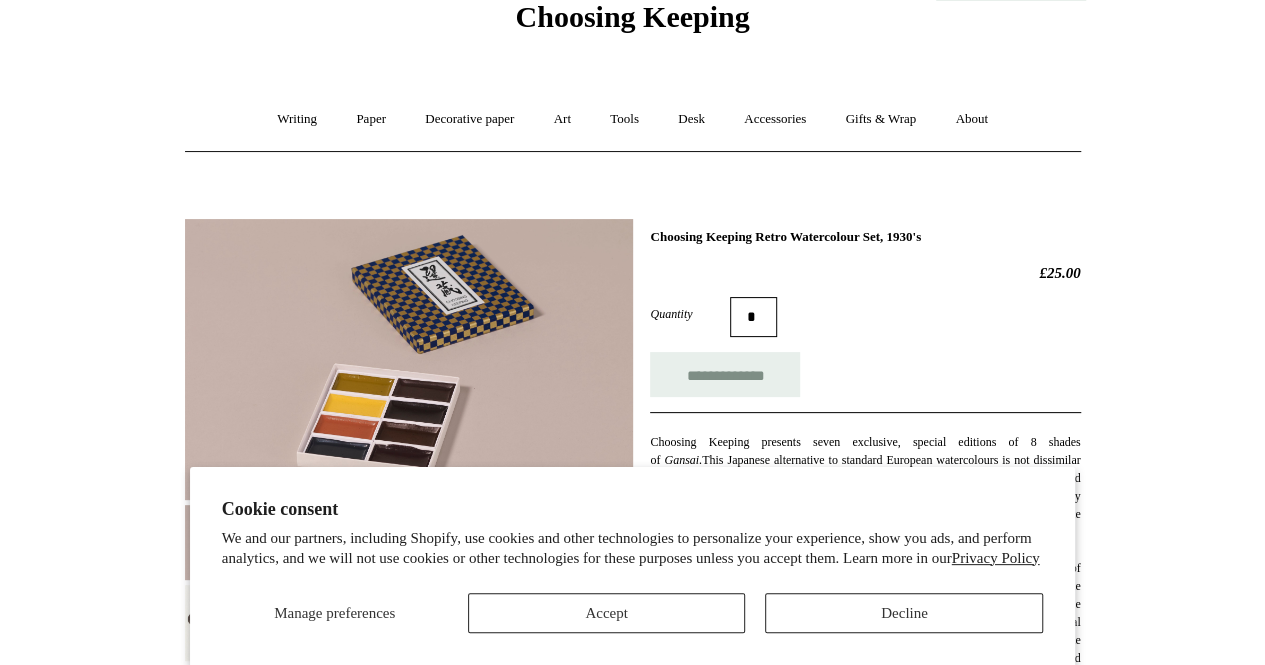 scroll, scrollTop: 200, scrollLeft: 0, axis: vertical 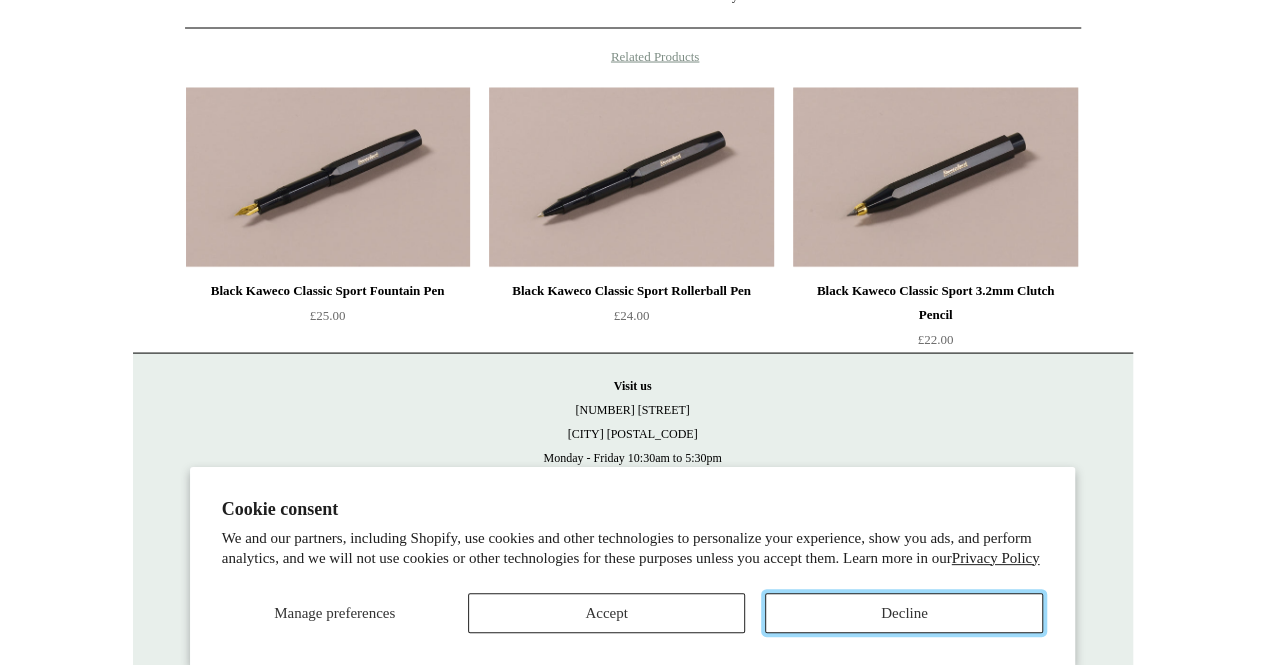 click on "Decline" at bounding box center [904, 613] 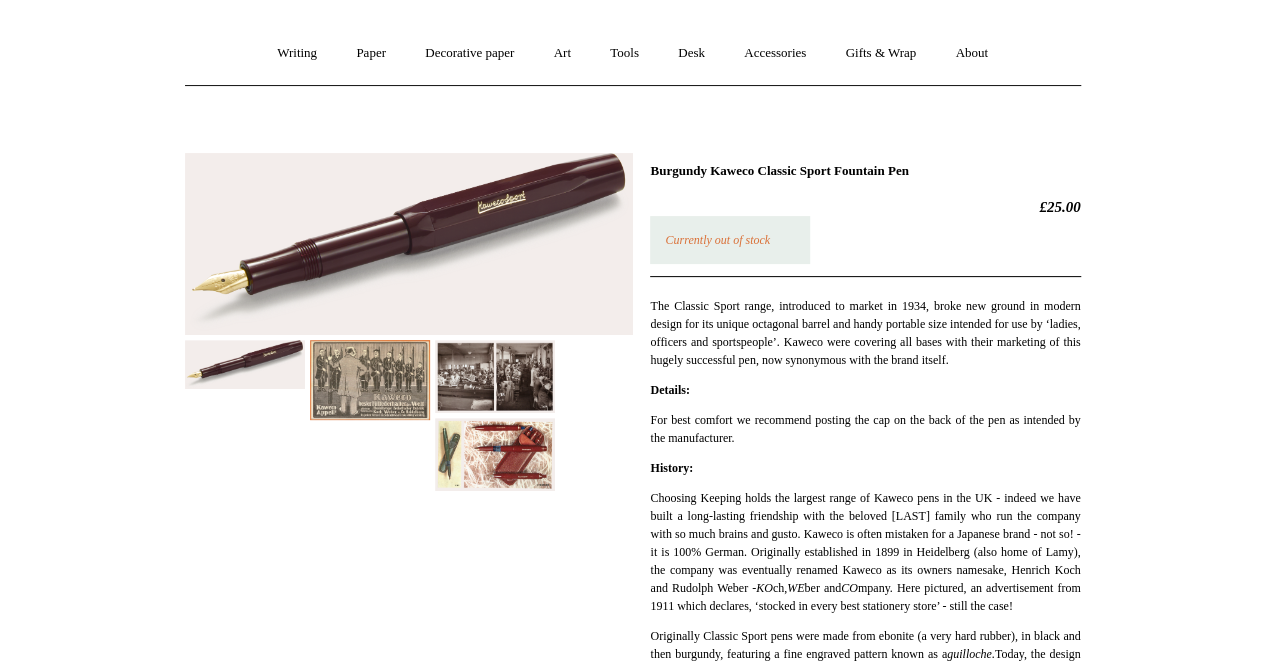 scroll, scrollTop: 0, scrollLeft: 0, axis: both 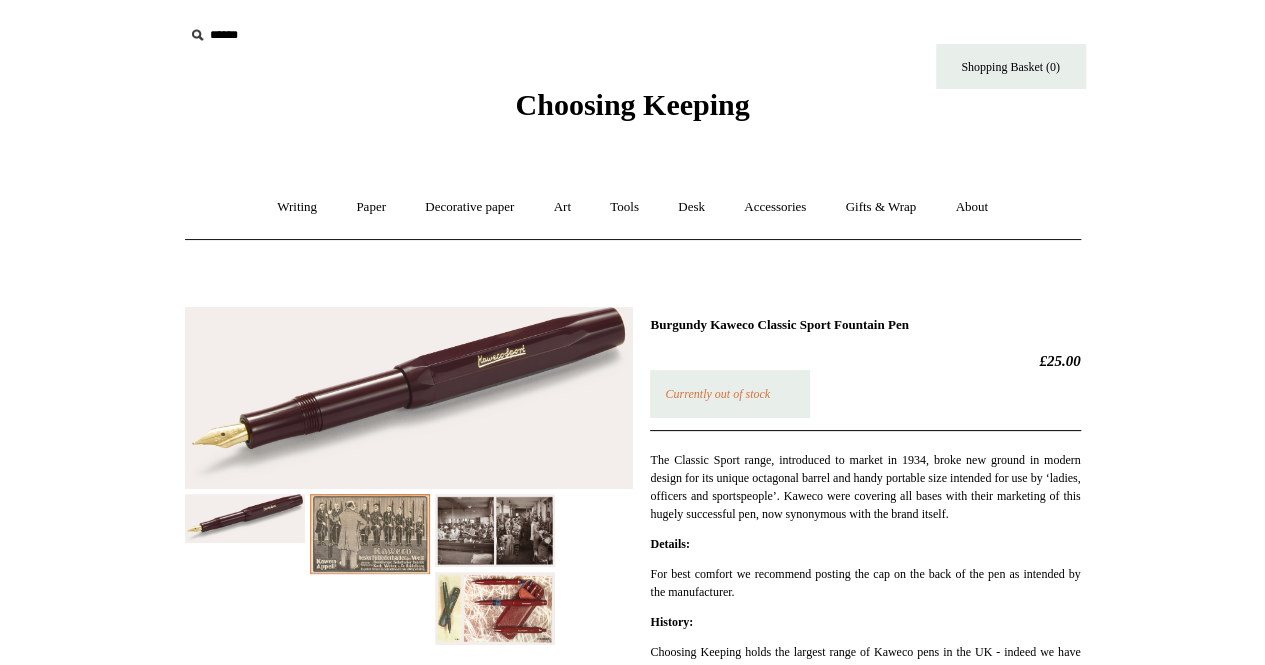 click on "Choosing Keeping" at bounding box center (632, 104) 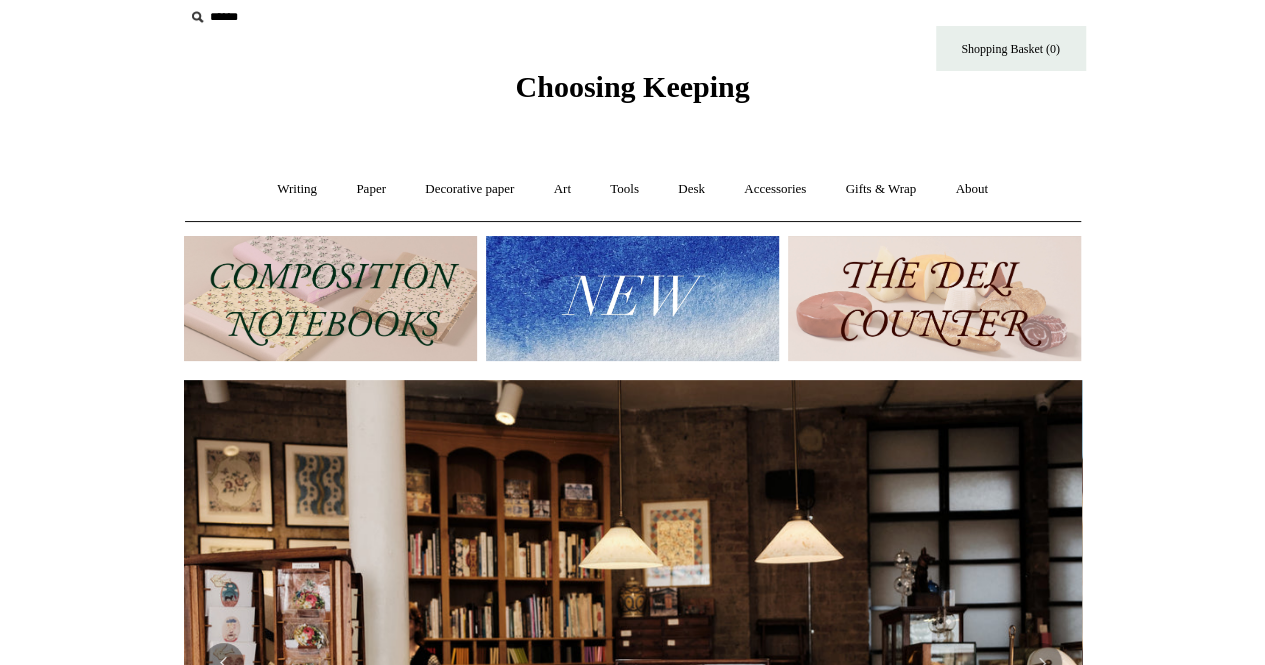 scroll, scrollTop: 0, scrollLeft: 0, axis: both 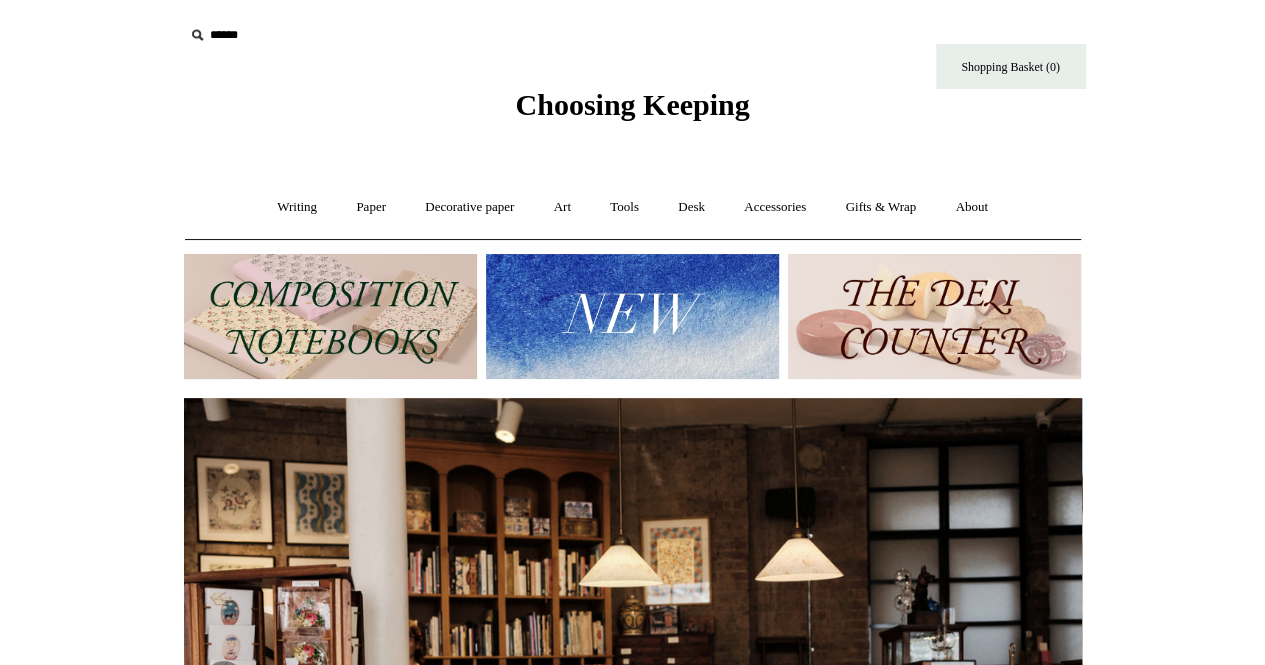 click at bounding box center (934, 316) 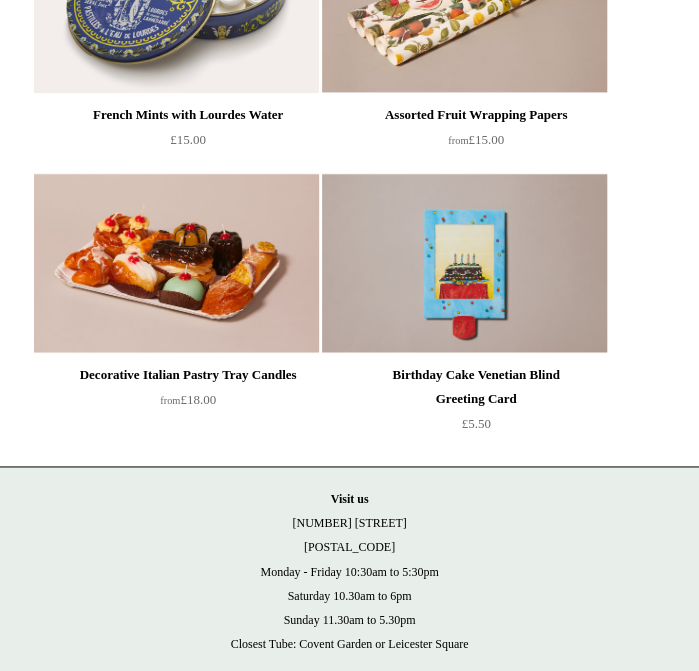 scroll, scrollTop: 2600, scrollLeft: 0, axis: vertical 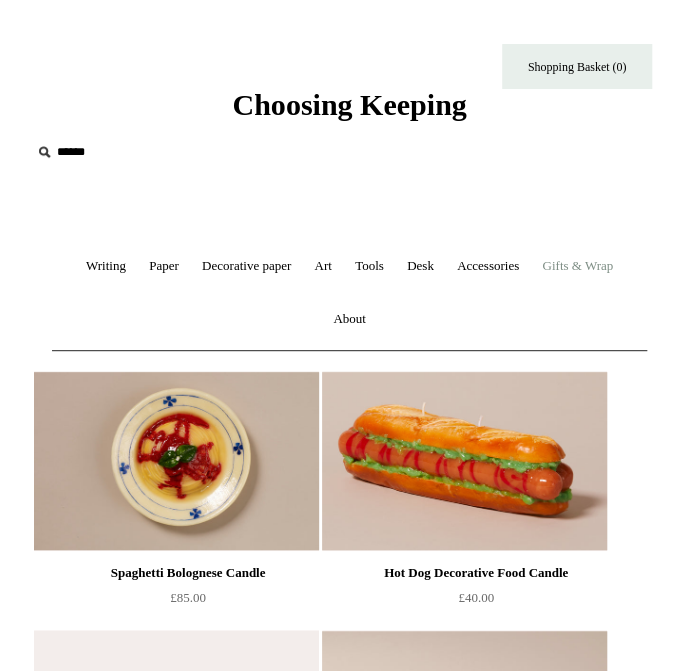 click on "Gifts & Wrap +" at bounding box center (577, 266) 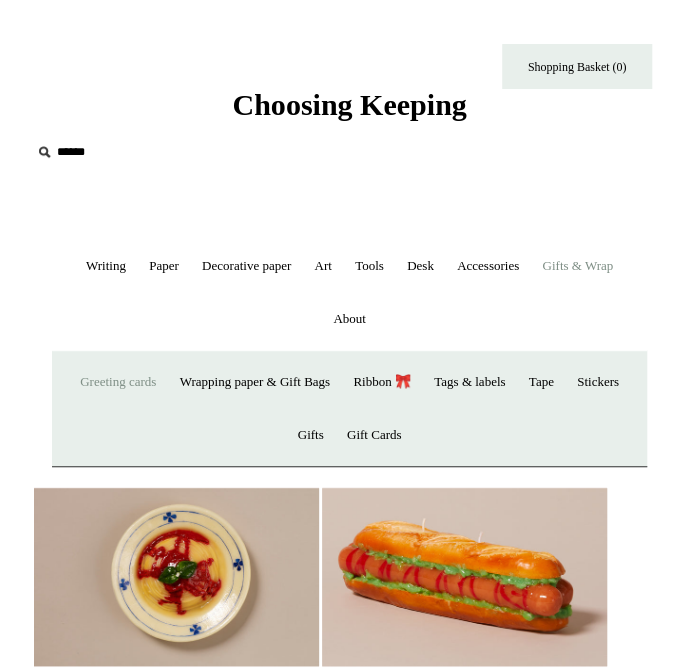 click on "Greeting cards +" at bounding box center (118, 382) 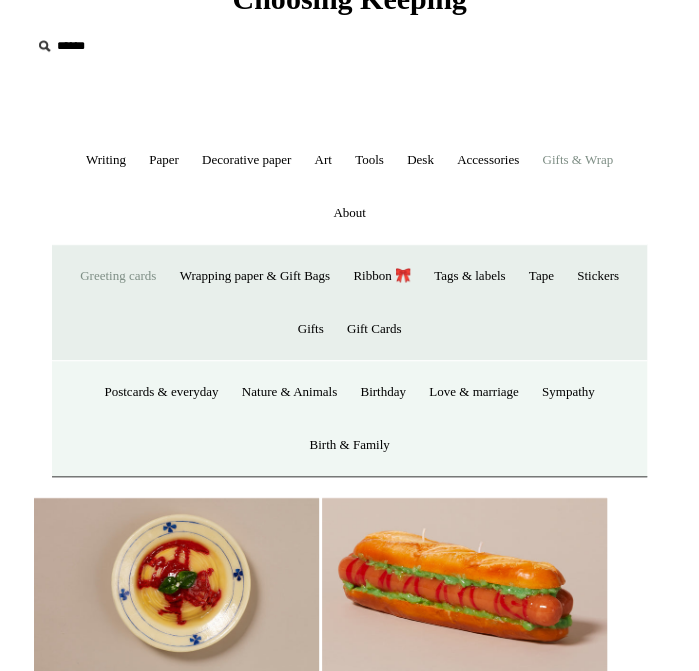 scroll, scrollTop: 200, scrollLeft: 0, axis: vertical 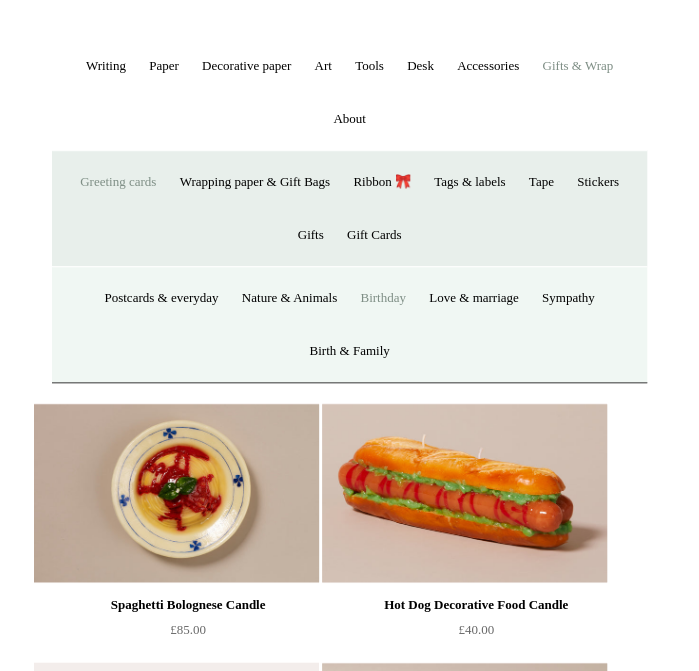 click on "Birthday" at bounding box center (383, 298) 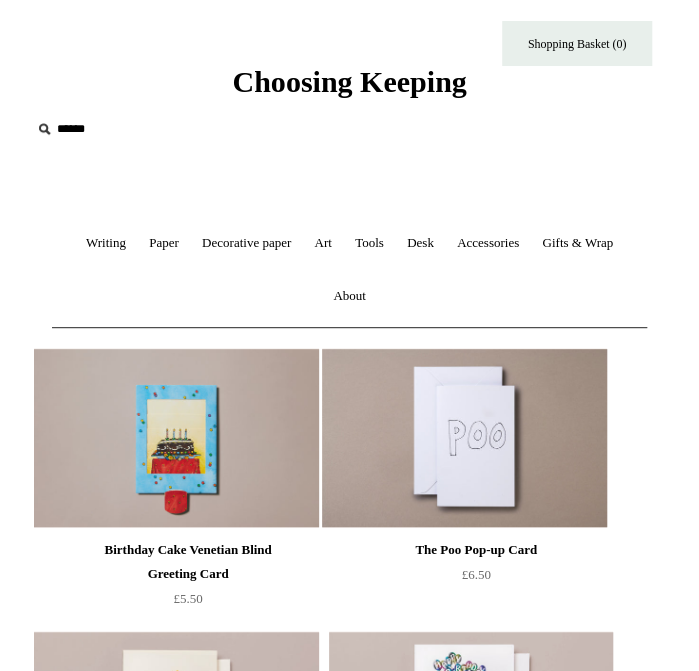 scroll, scrollTop: 0, scrollLeft: 0, axis: both 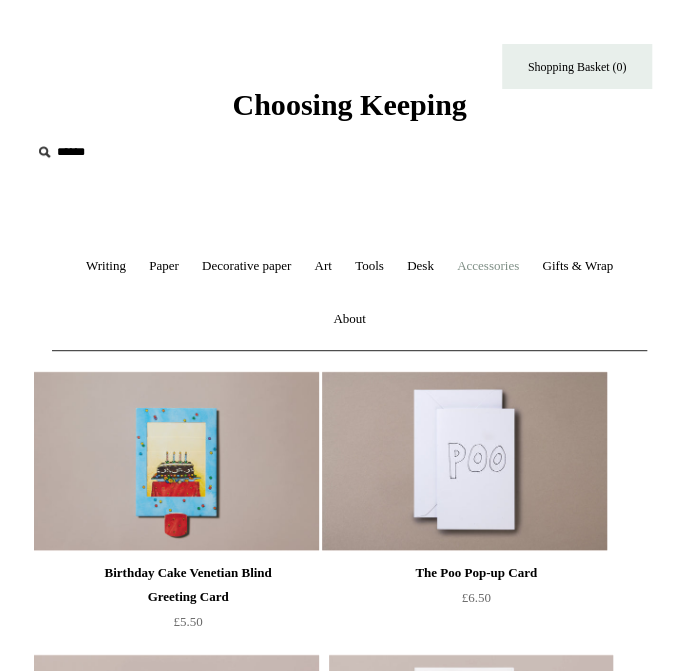 click on "Accessories +" at bounding box center (488, 266) 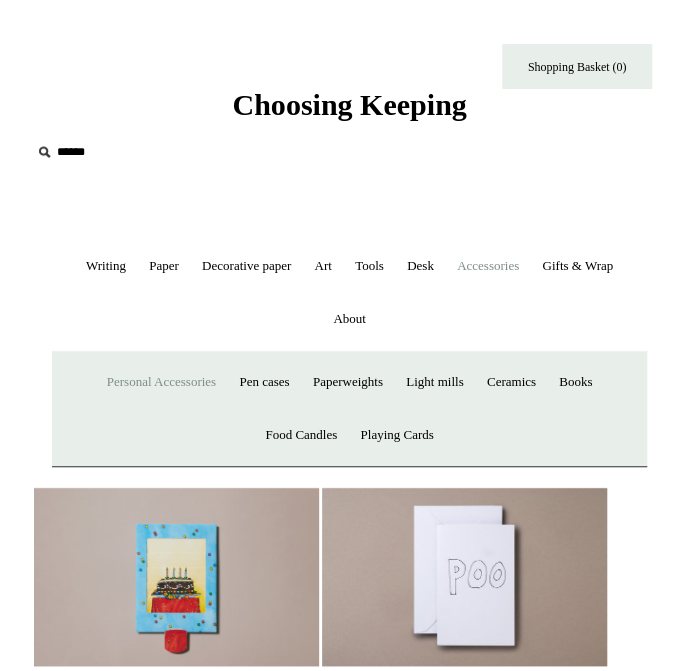 click on "Personal Accessories +" at bounding box center (161, 382) 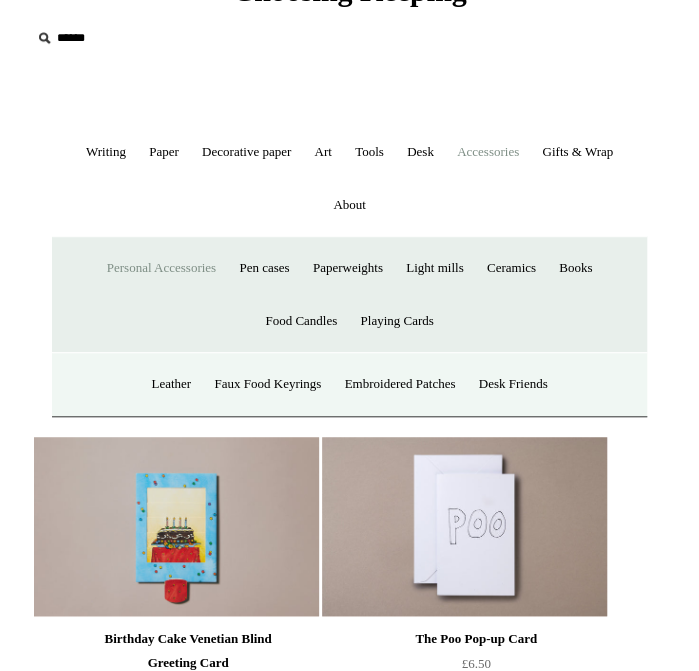 scroll, scrollTop: 0, scrollLeft: 0, axis: both 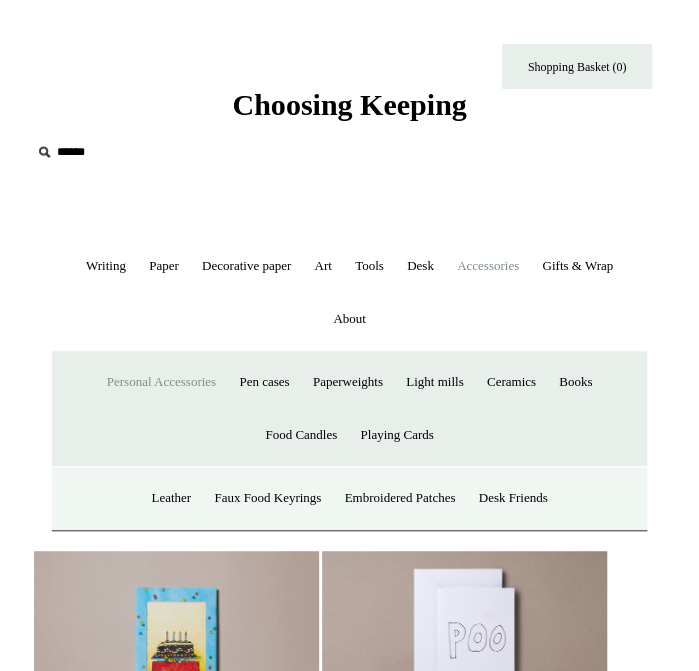 click on "Choosing Keeping" at bounding box center [349, 104] 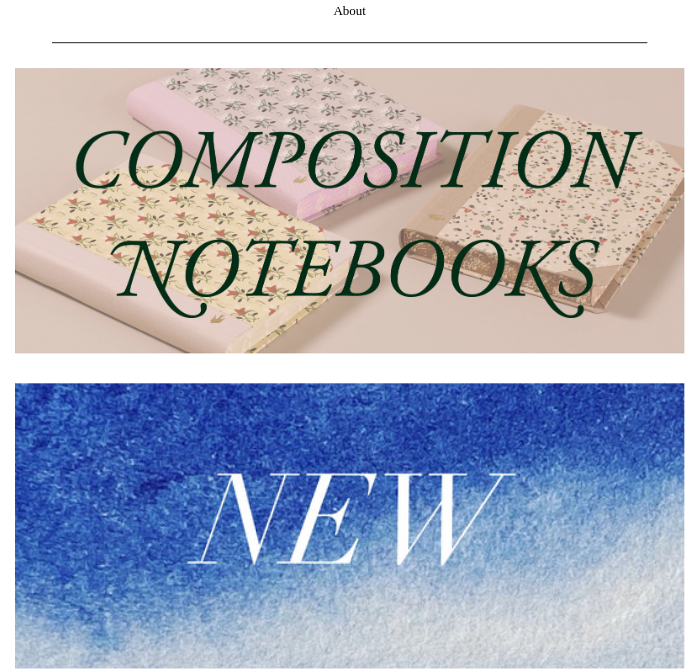 scroll, scrollTop: 0, scrollLeft: 0, axis: both 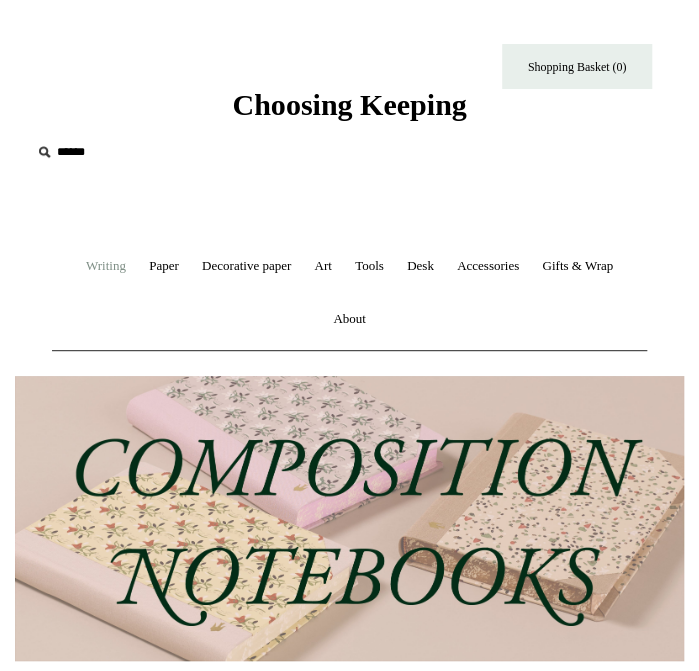 click on "Writing +" at bounding box center (106, 266) 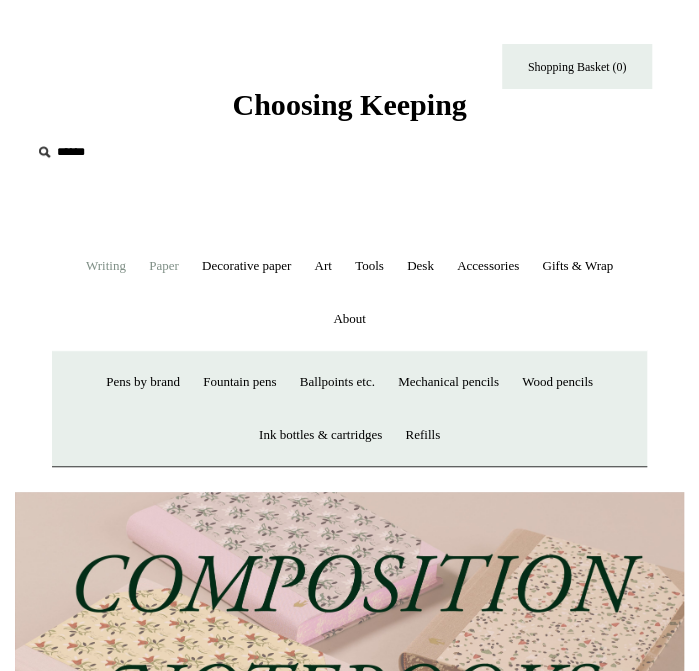 click on "Paper +" at bounding box center [164, 266] 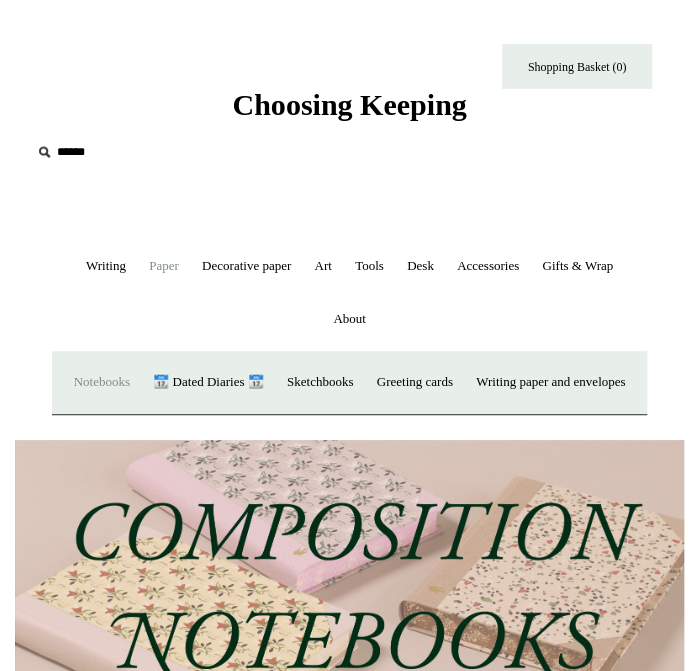 click on "Notebooks +" at bounding box center (102, 382) 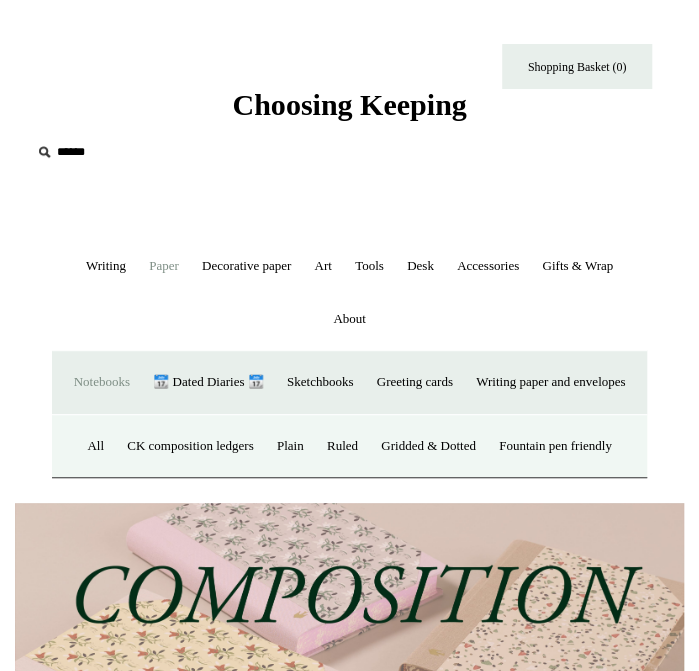 scroll, scrollTop: 100, scrollLeft: 0, axis: vertical 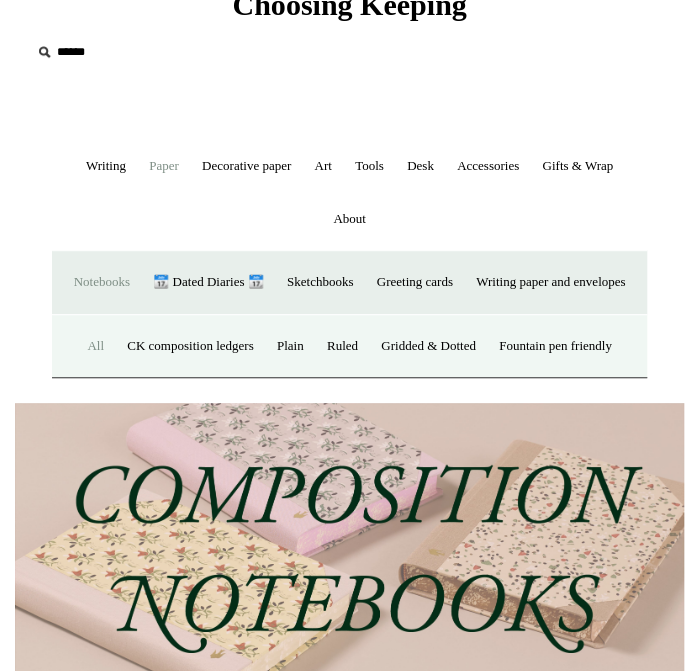 click on "All" at bounding box center (95, 346) 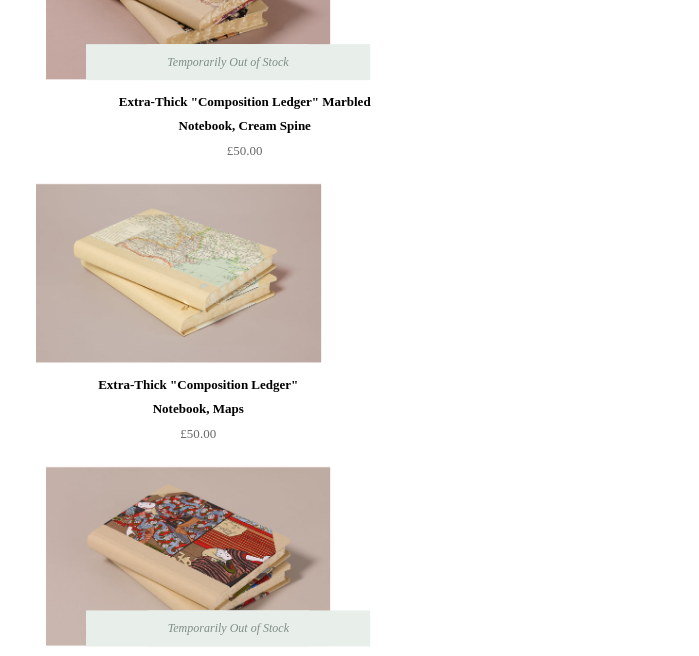 scroll, scrollTop: 8800, scrollLeft: 0, axis: vertical 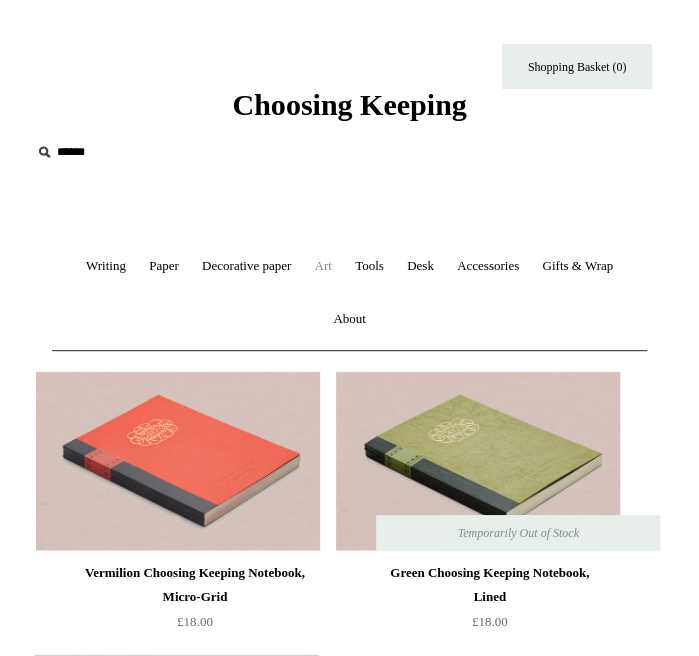 click on "Art +" at bounding box center [322, 266] 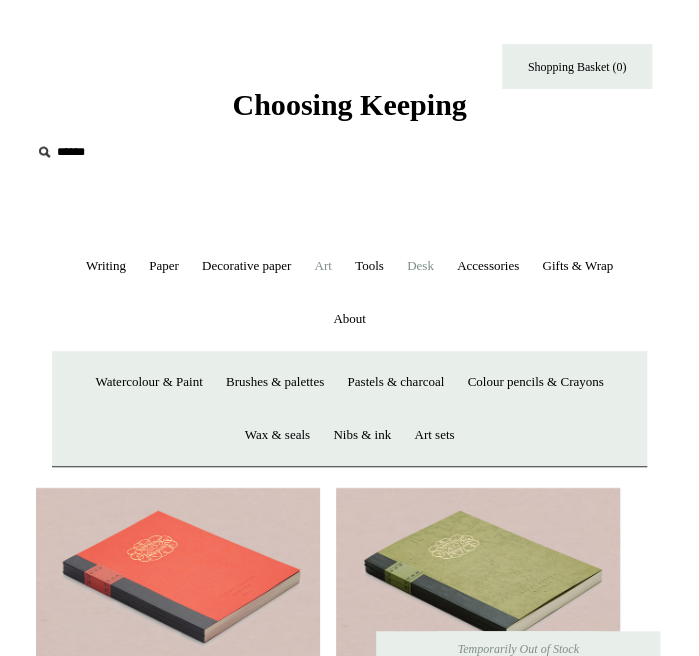 click on "Desk +" at bounding box center [420, 266] 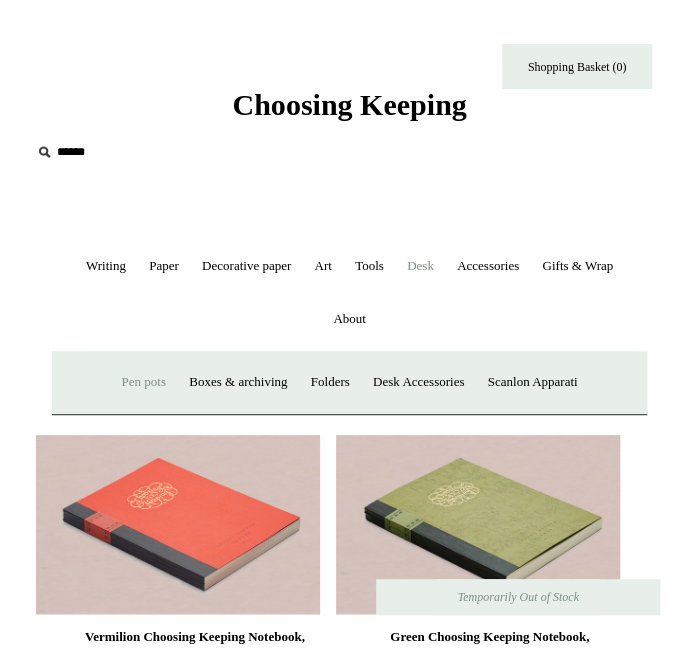 click on "Pen pots" at bounding box center [144, 382] 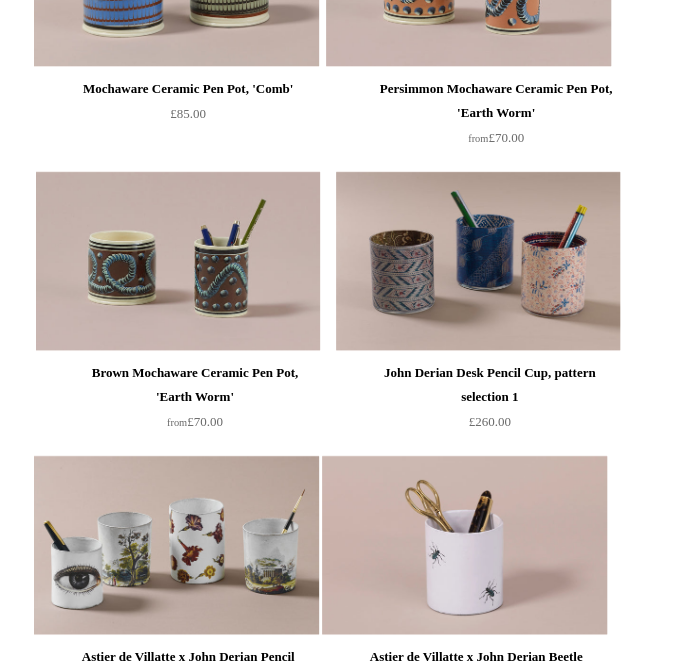 scroll, scrollTop: 2500, scrollLeft: 0, axis: vertical 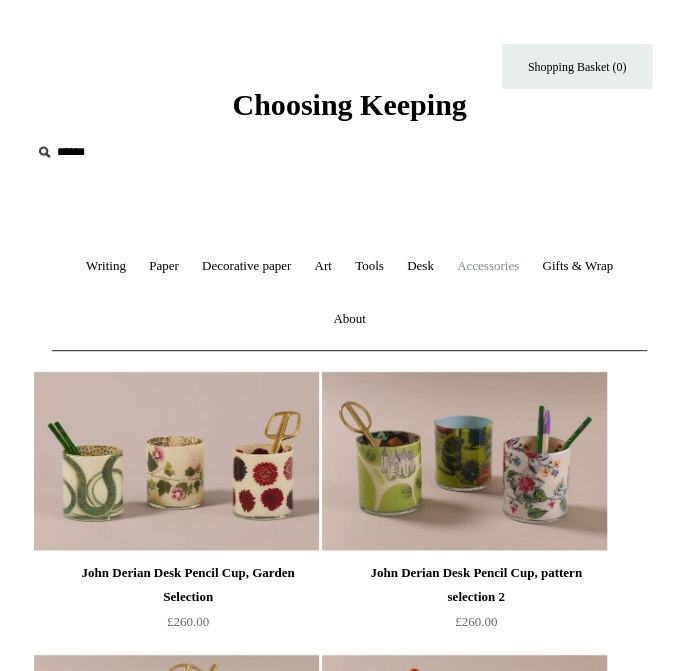 click on "Accessories +" at bounding box center [488, 266] 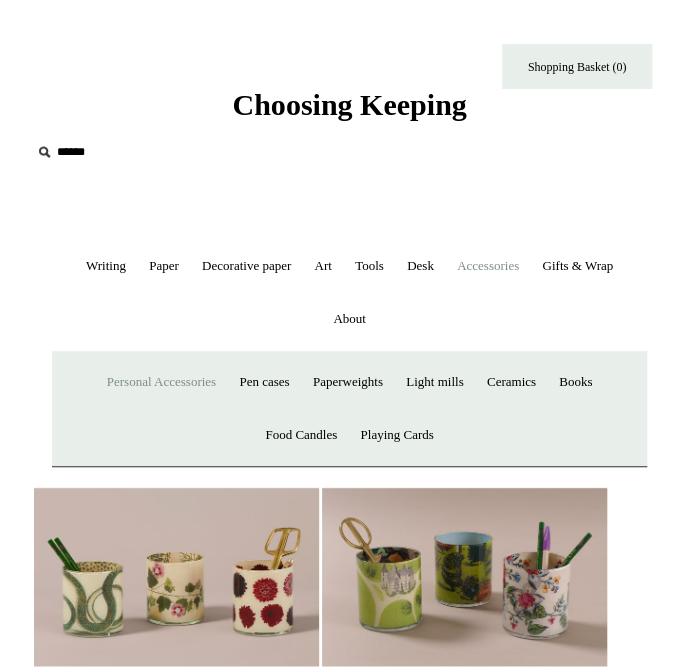click on "Personal Accessories +" at bounding box center [161, 382] 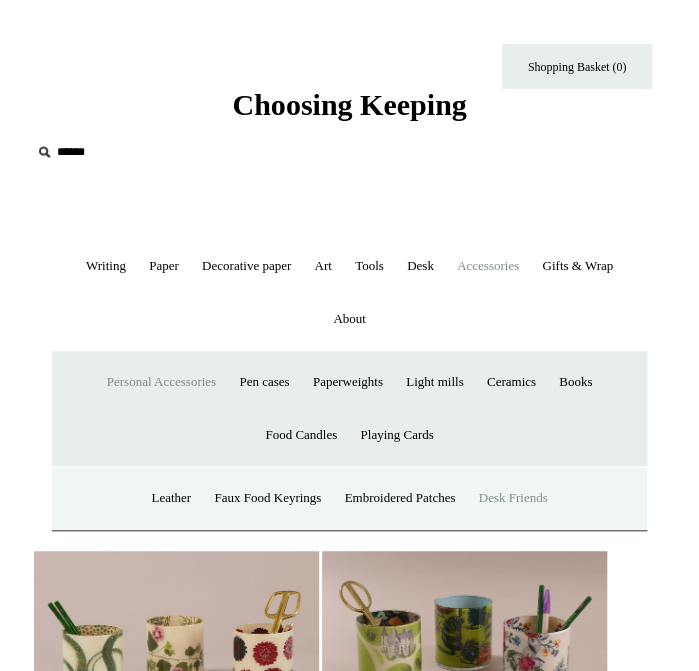 click on "Desk Friends" at bounding box center [513, 498] 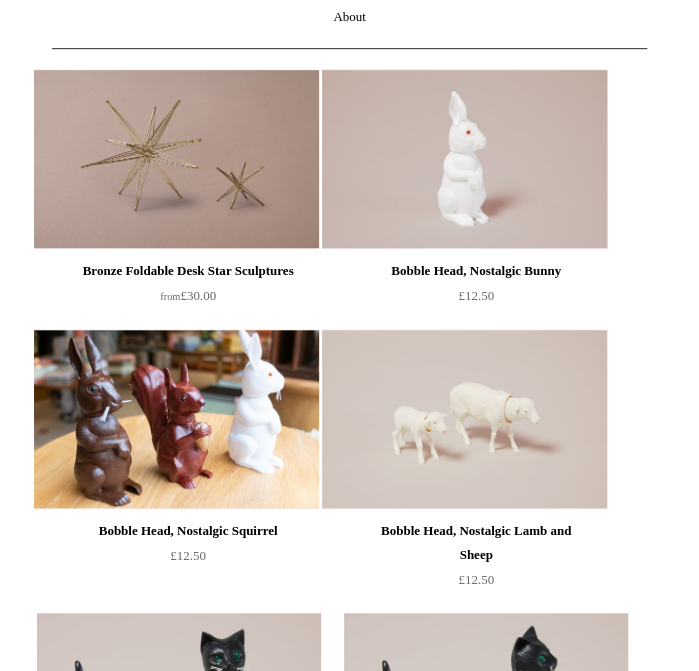 scroll, scrollTop: 300, scrollLeft: 0, axis: vertical 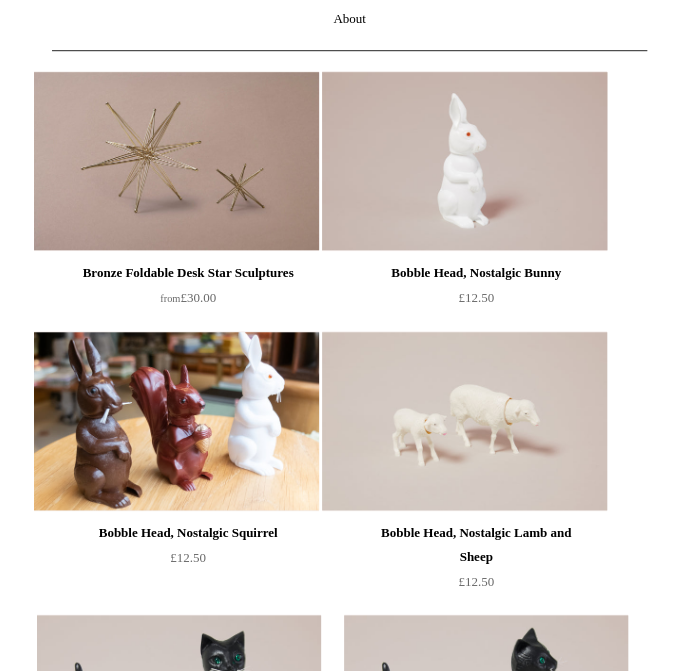 click at bounding box center [464, 161] 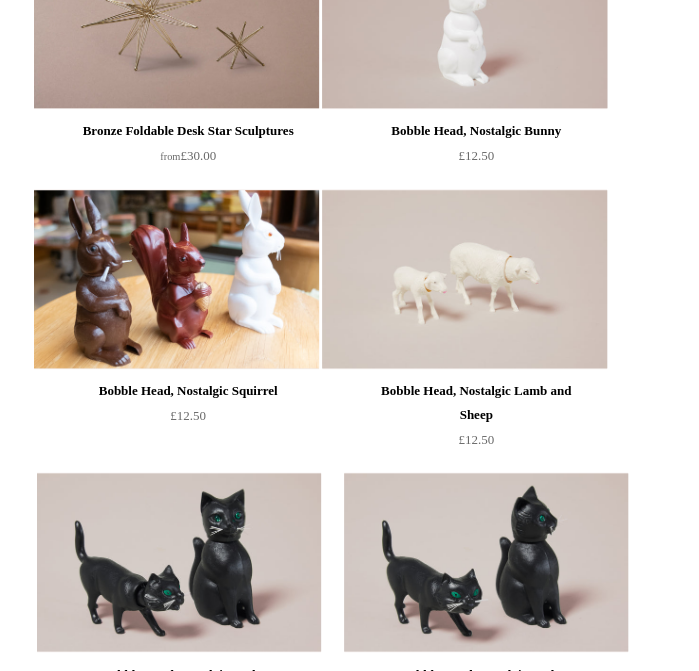 scroll, scrollTop: 500, scrollLeft: 0, axis: vertical 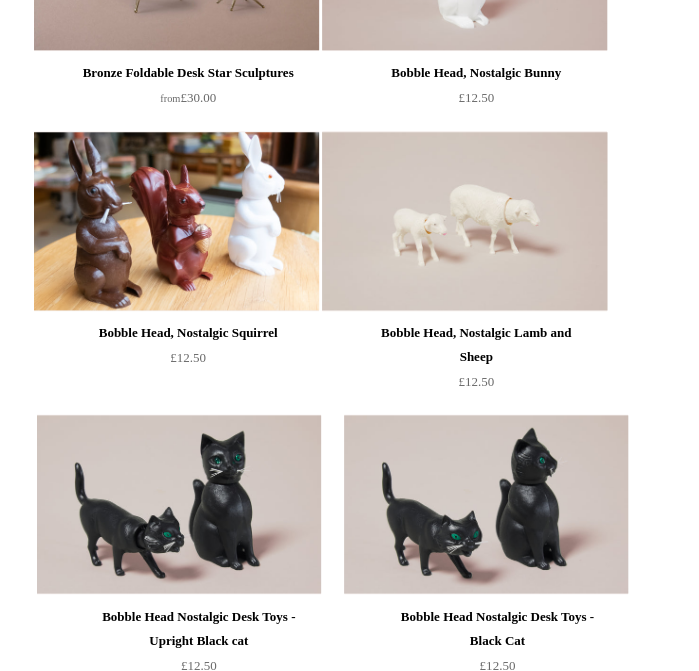 click at bounding box center (464, 221) 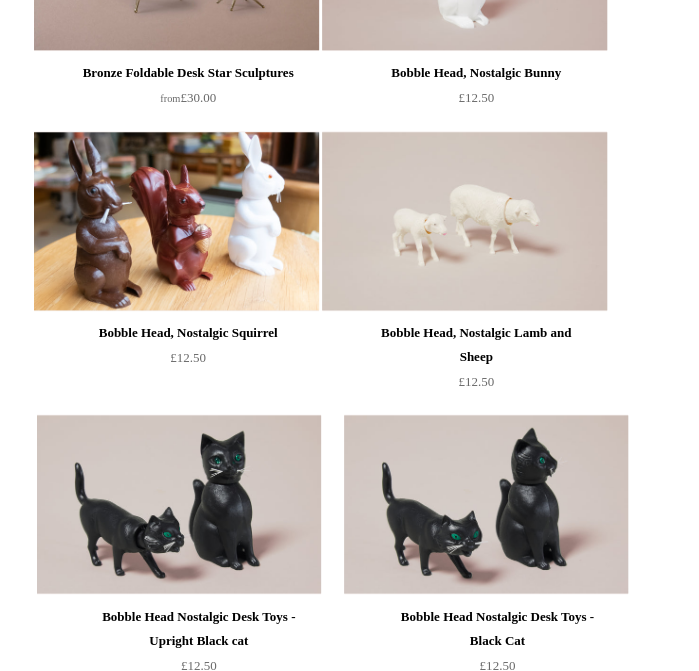 click on "Bobble Head, Nostalgic Lamb and Sheep
£12.50" at bounding box center [476, 262] 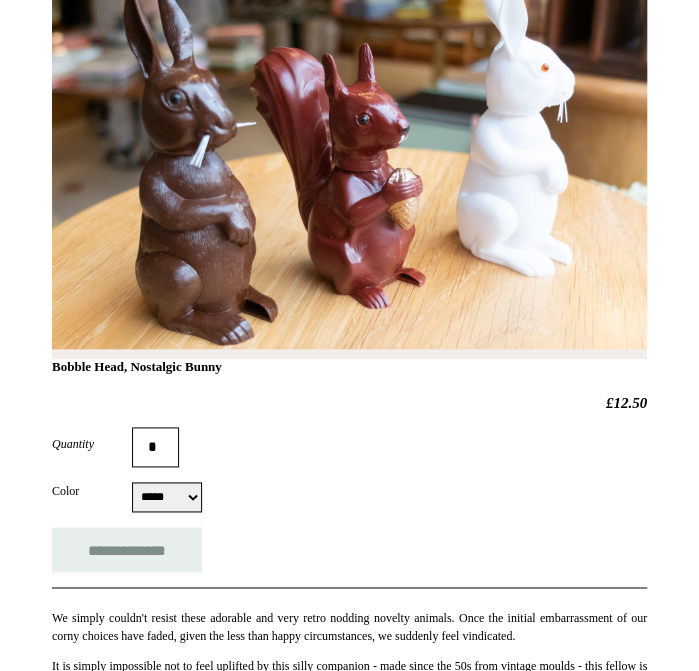 scroll, scrollTop: 600, scrollLeft: 0, axis: vertical 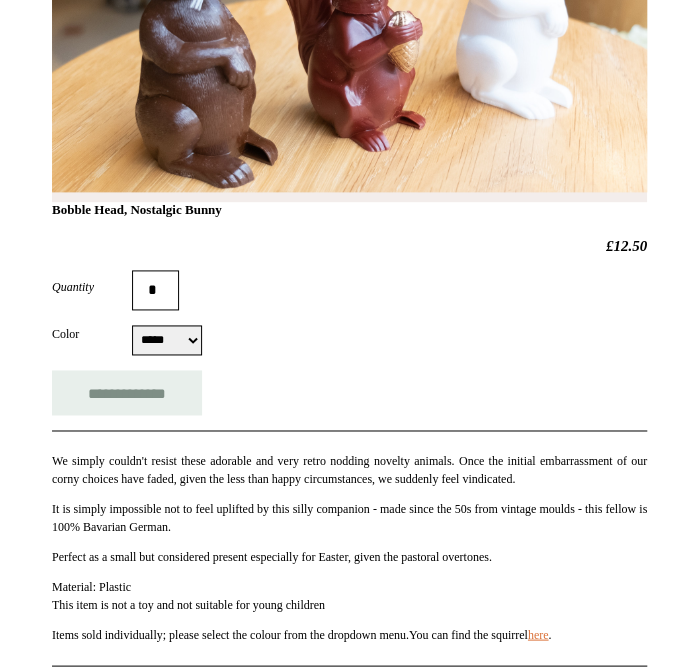 click on "***** *****" at bounding box center [167, 340] 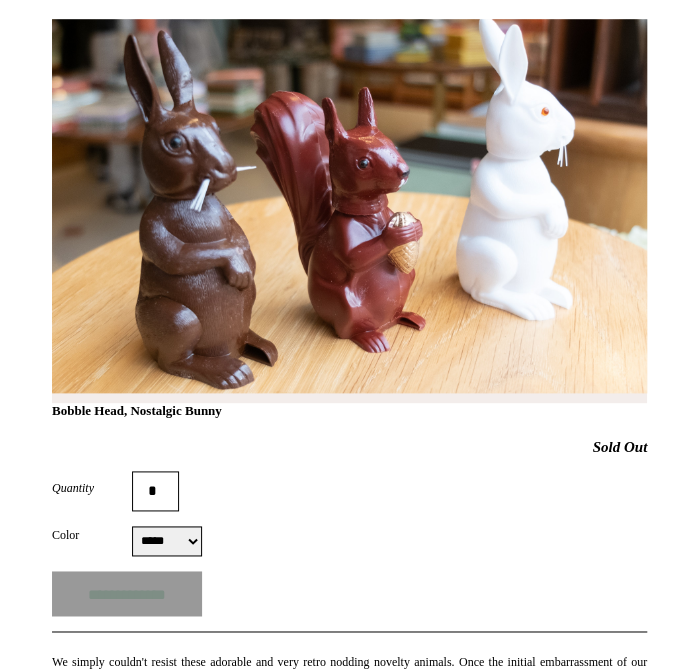 scroll, scrollTop: 200, scrollLeft: 0, axis: vertical 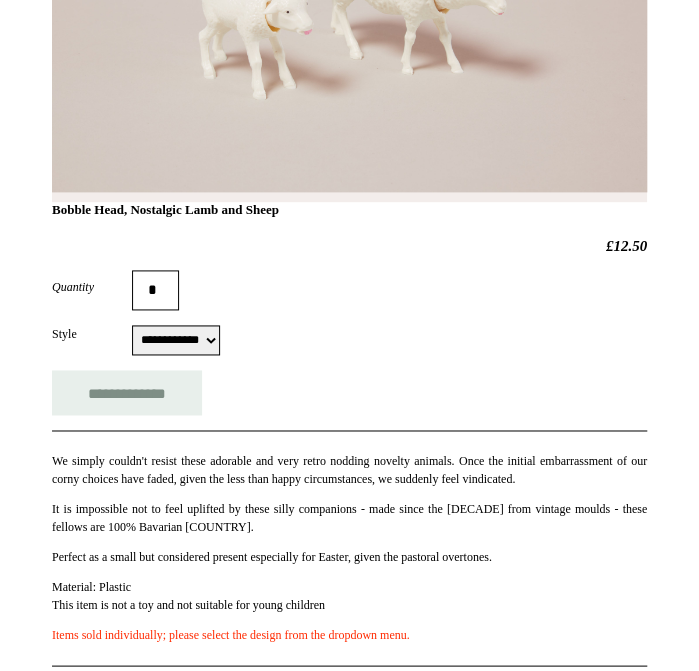 click on "**********" at bounding box center (176, 340) 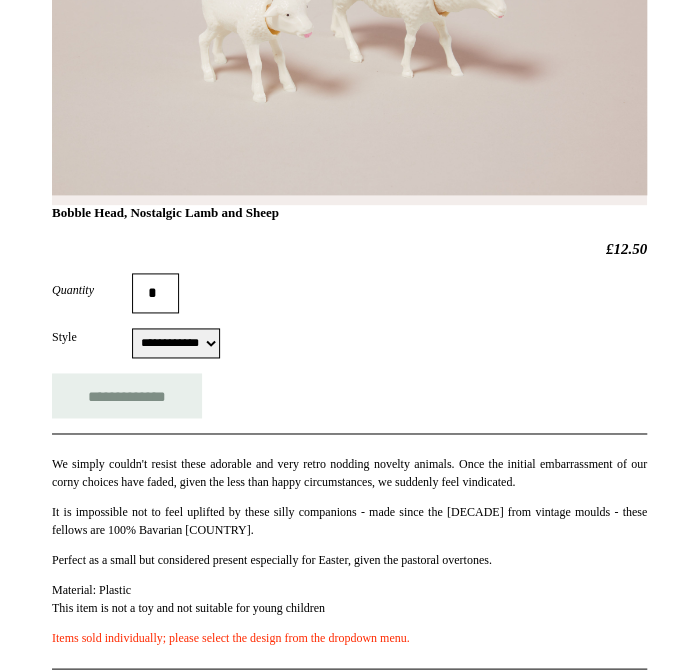 scroll, scrollTop: 600, scrollLeft: 0, axis: vertical 